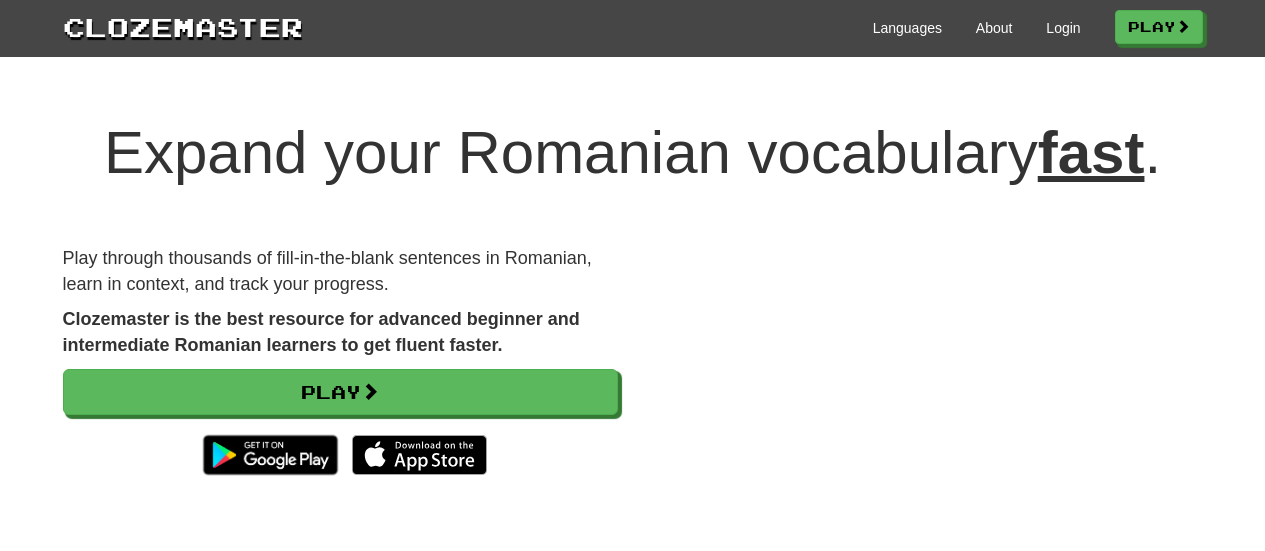 scroll, scrollTop: 0, scrollLeft: 0, axis: both 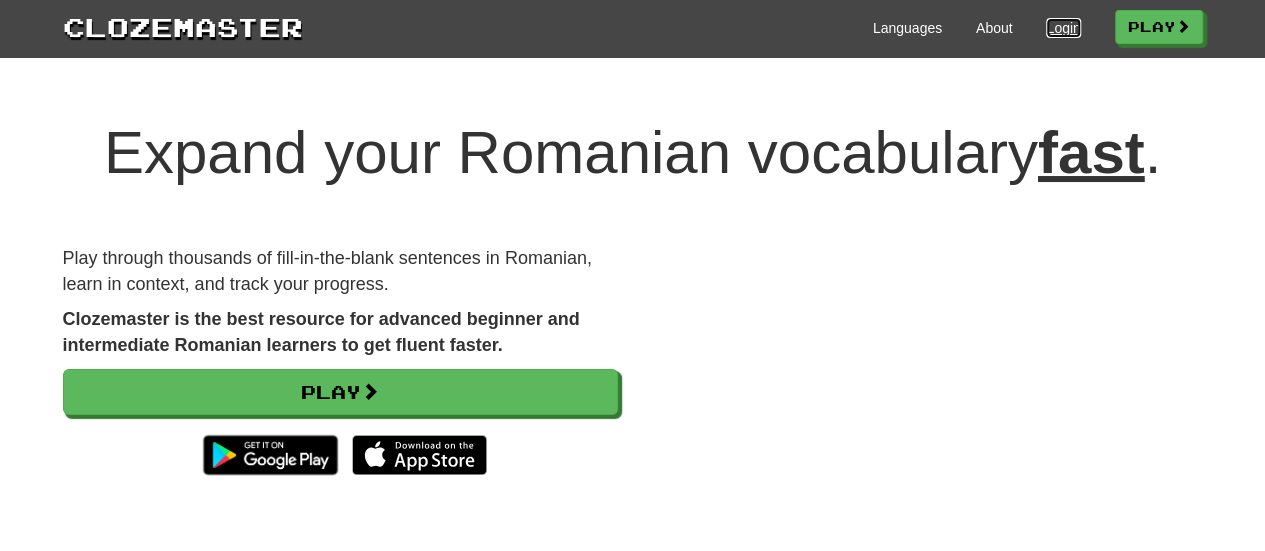 click on "Login" at bounding box center (1063, 28) 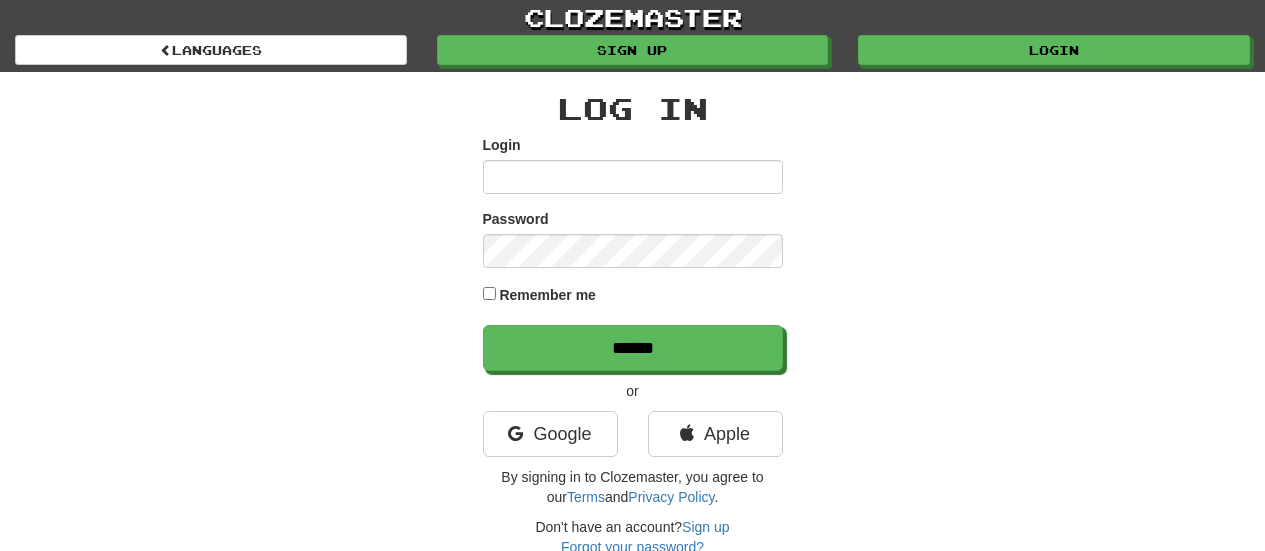 scroll, scrollTop: 0, scrollLeft: 0, axis: both 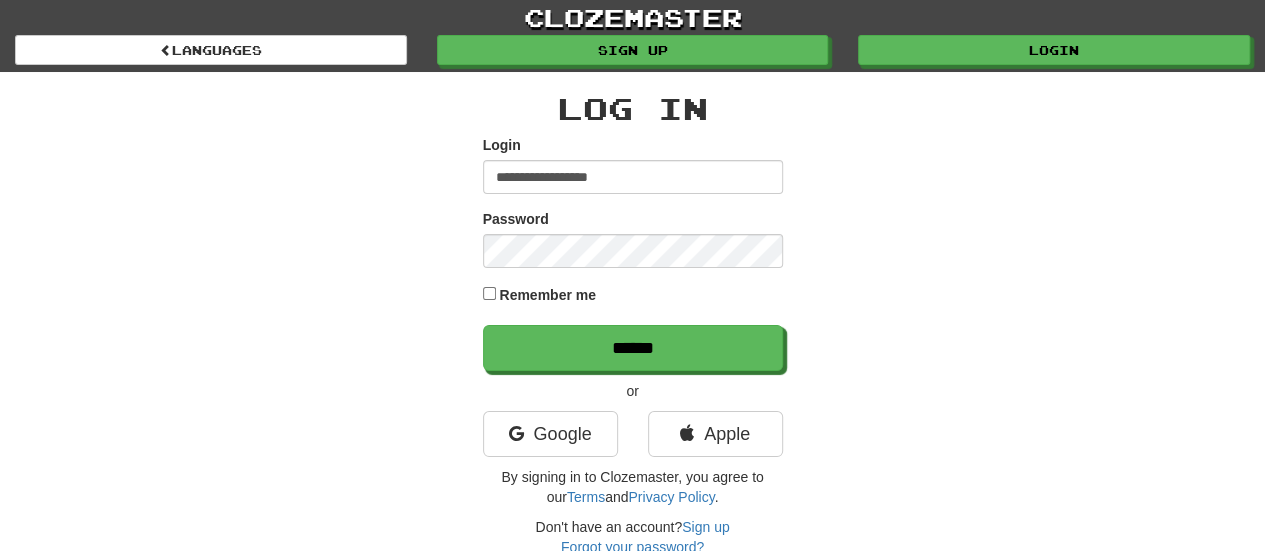 type on "**********" 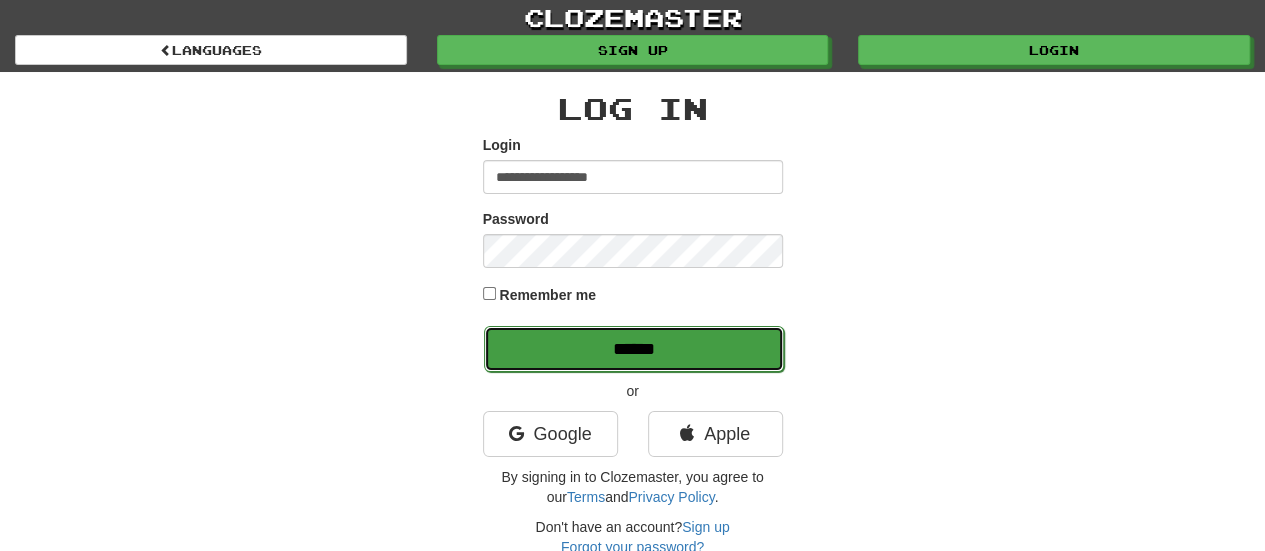 click on "******" at bounding box center (634, 349) 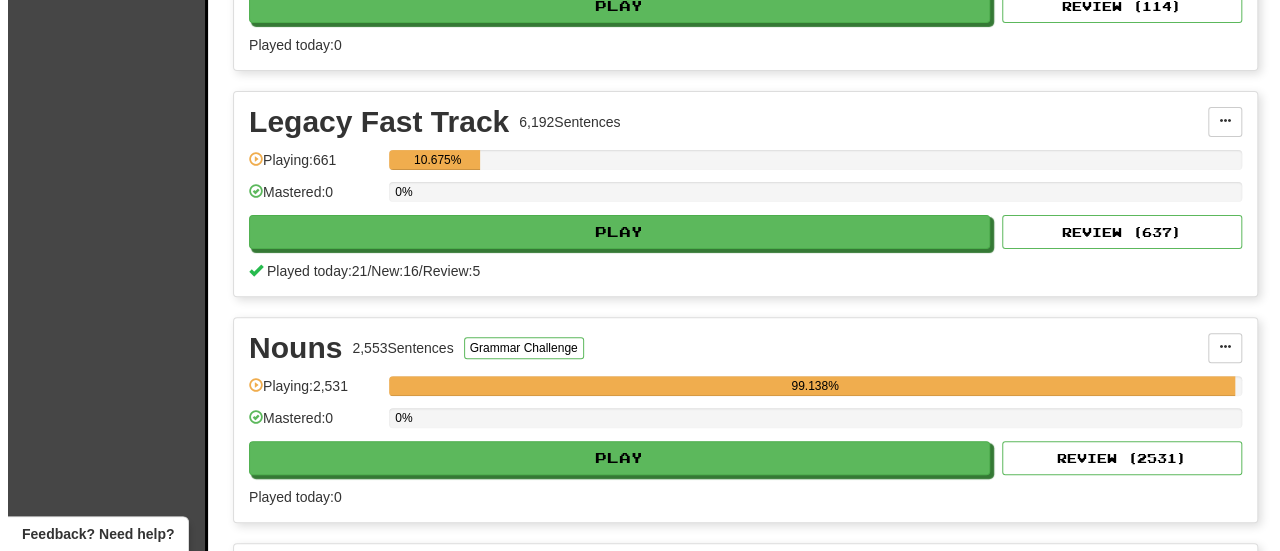 scroll, scrollTop: 3980, scrollLeft: 0, axis: vertical 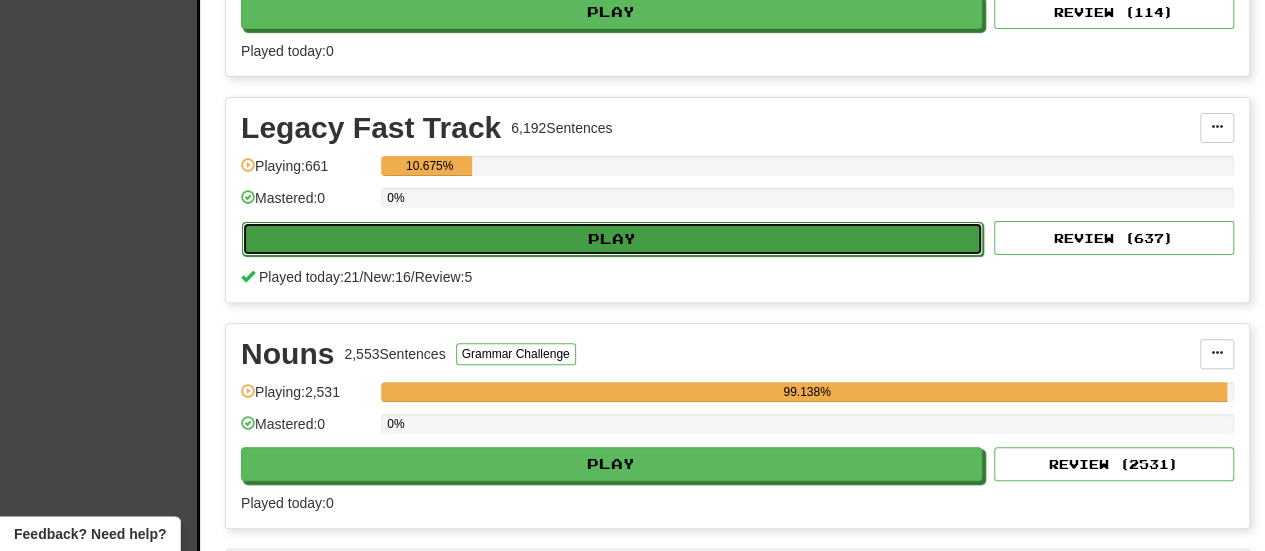 click on "Play" at bounding box center [612, 239] 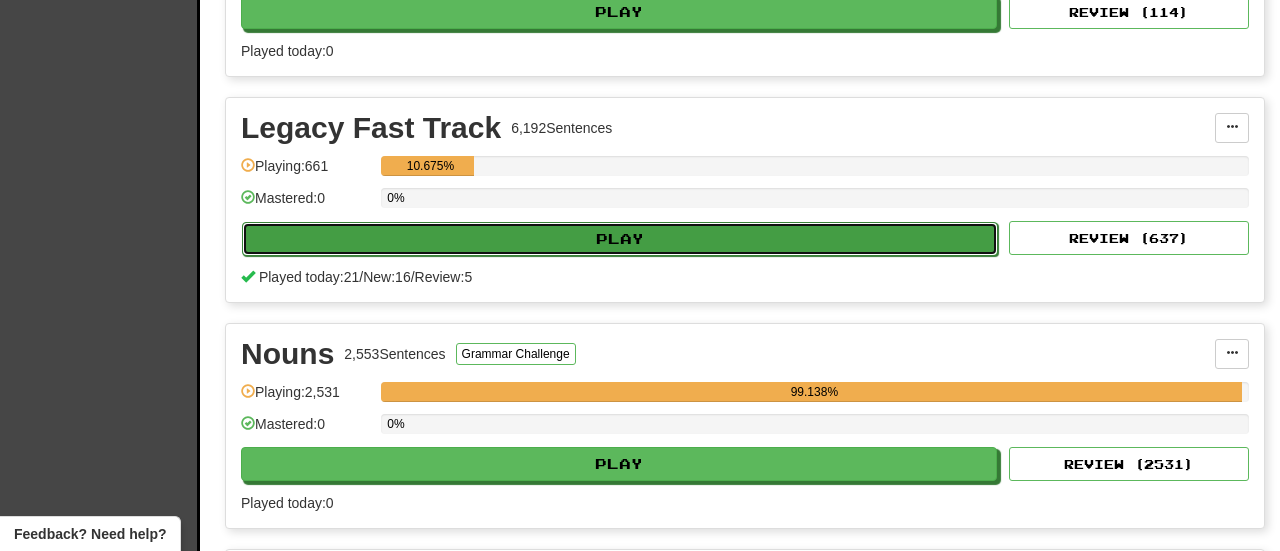 select on "********" 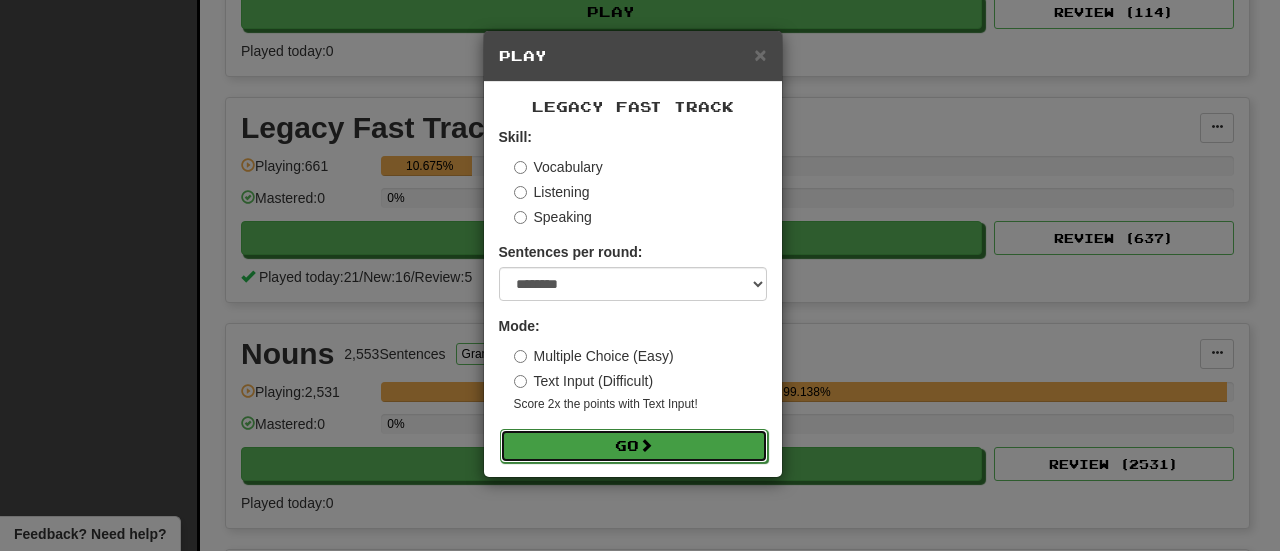 click on "Go" at bounding box center (634, 446) 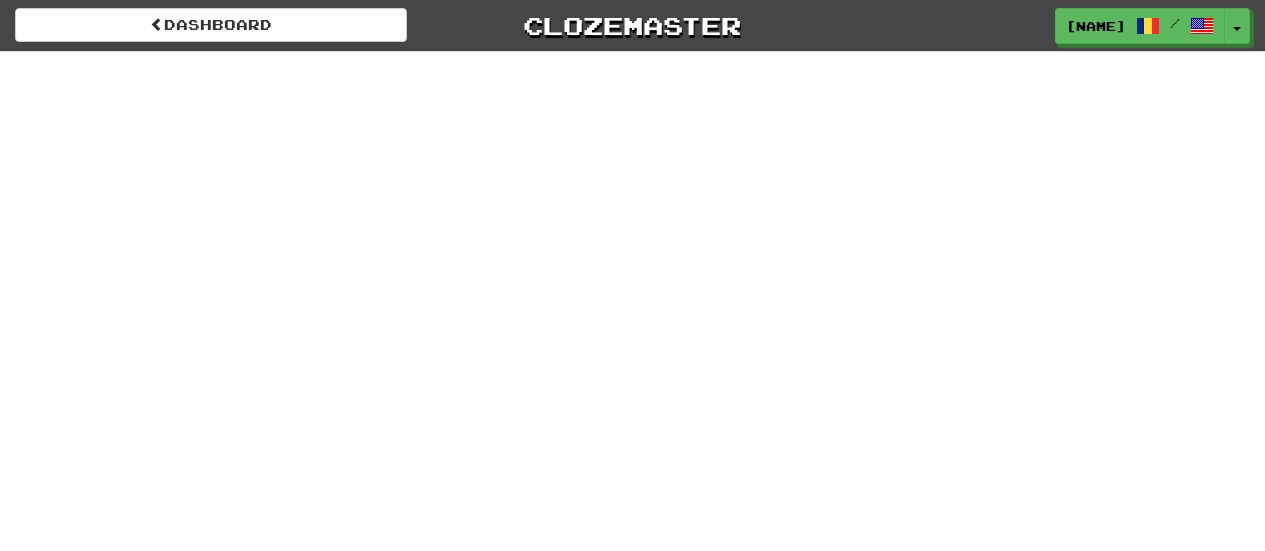 scroll, scrollTop: 0, scrollLeft: 0, axis: both 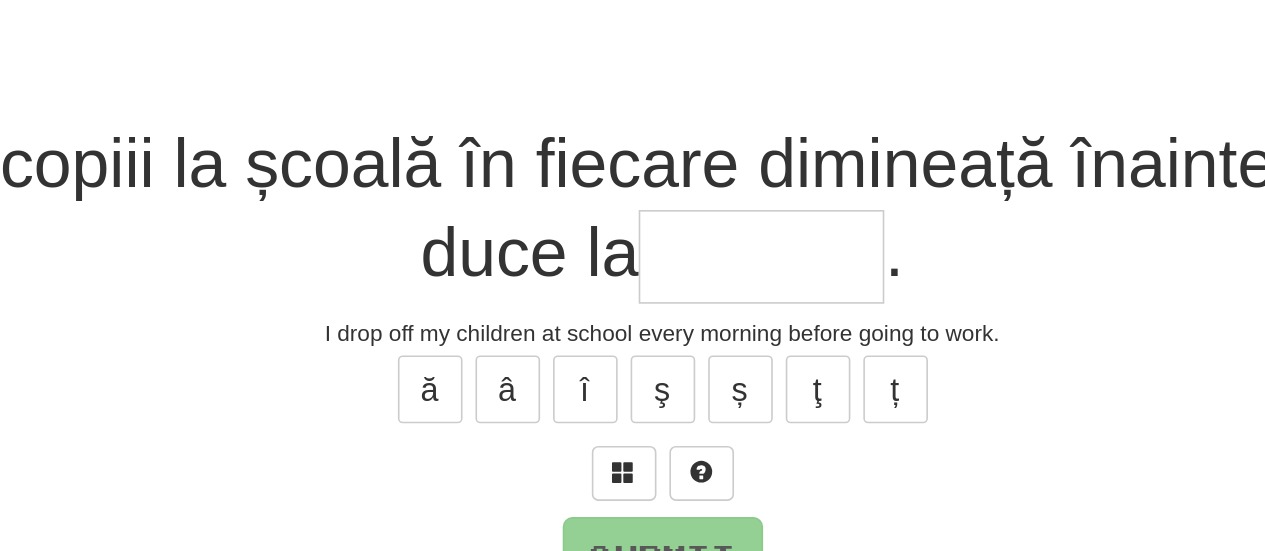 type on "*" 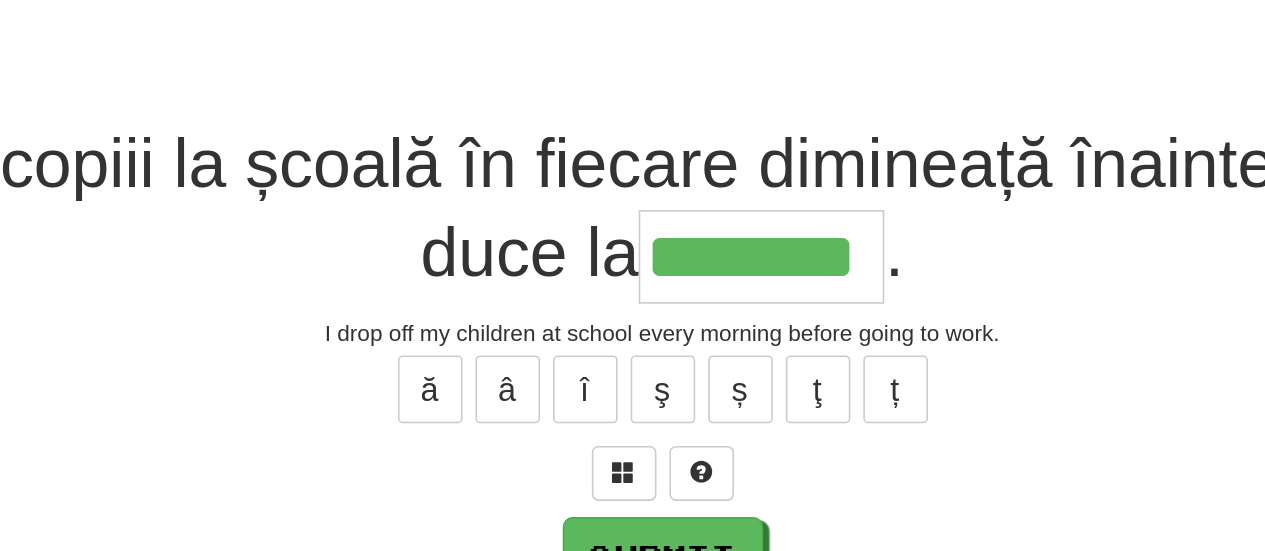 type on "********" 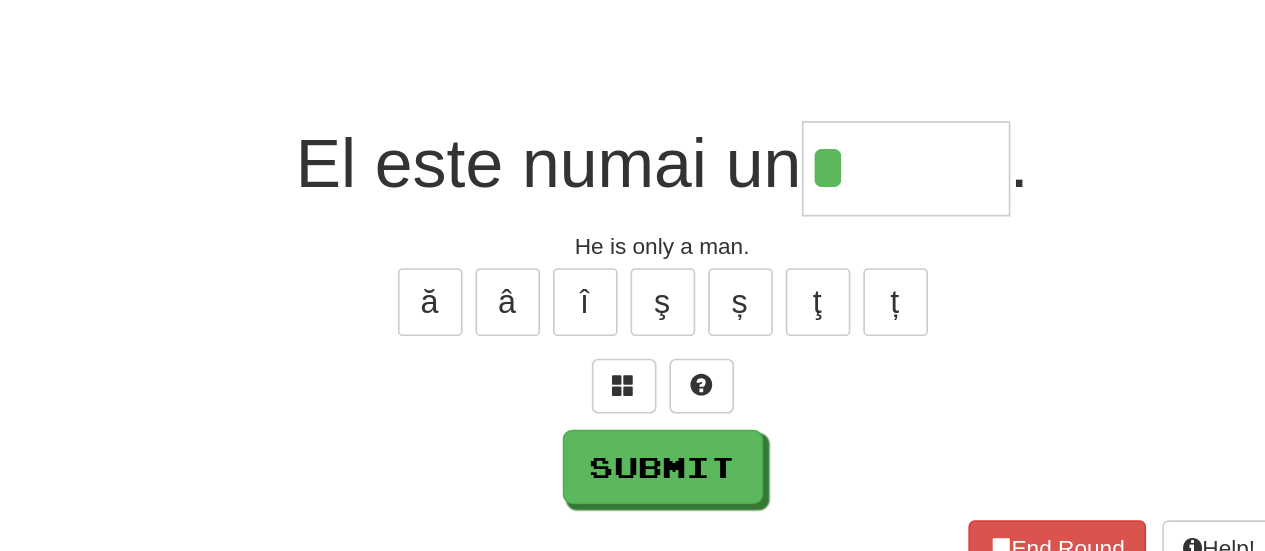type on "*" 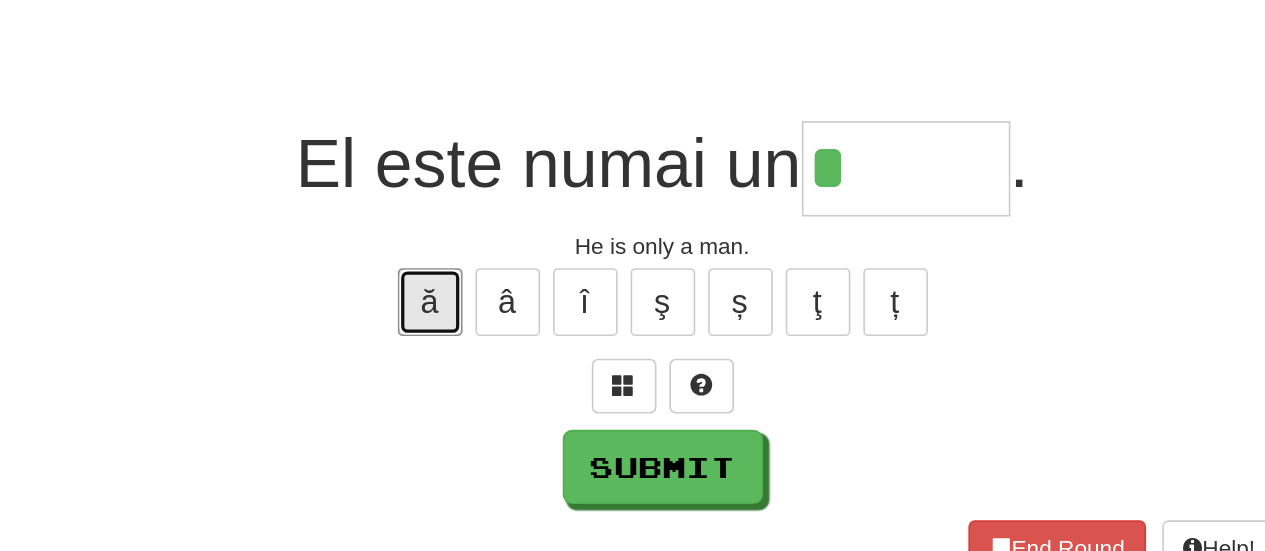 type 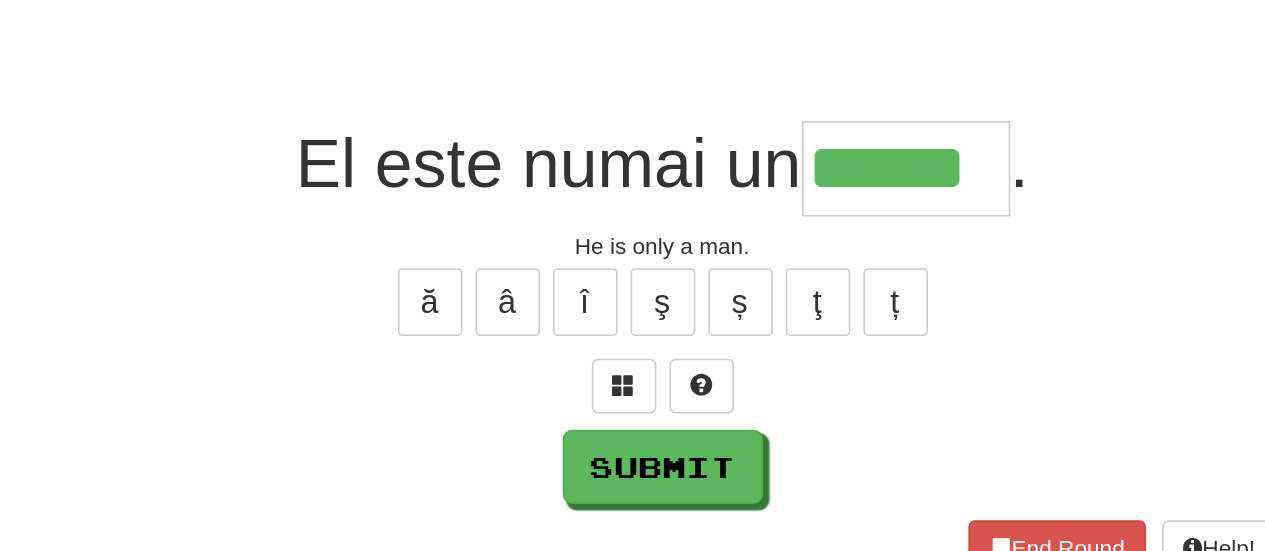 type on "******" 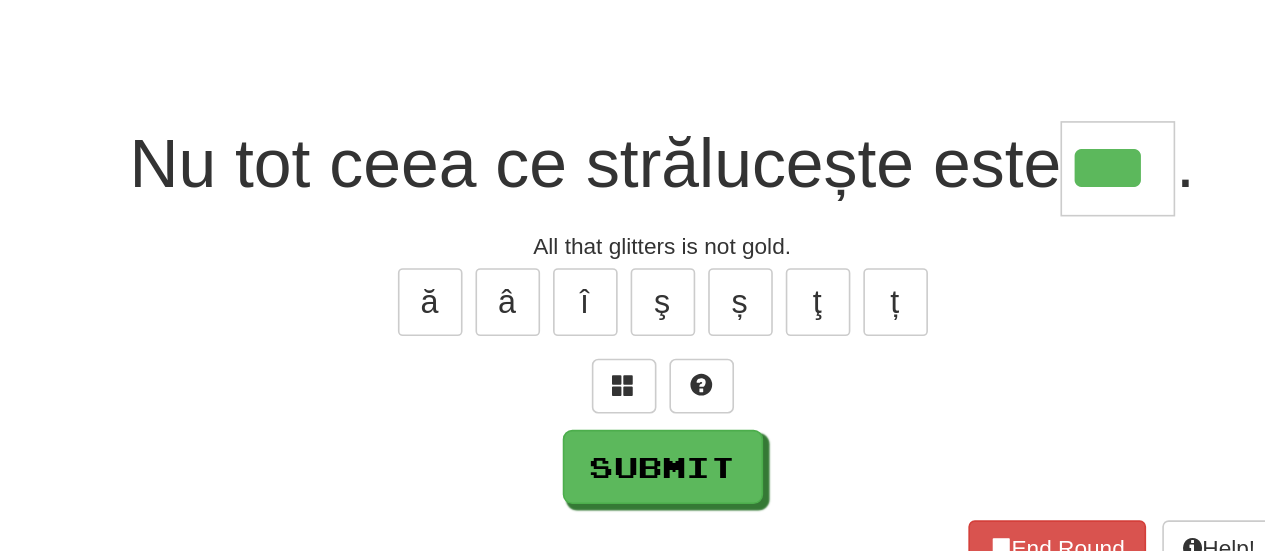 type on "***" 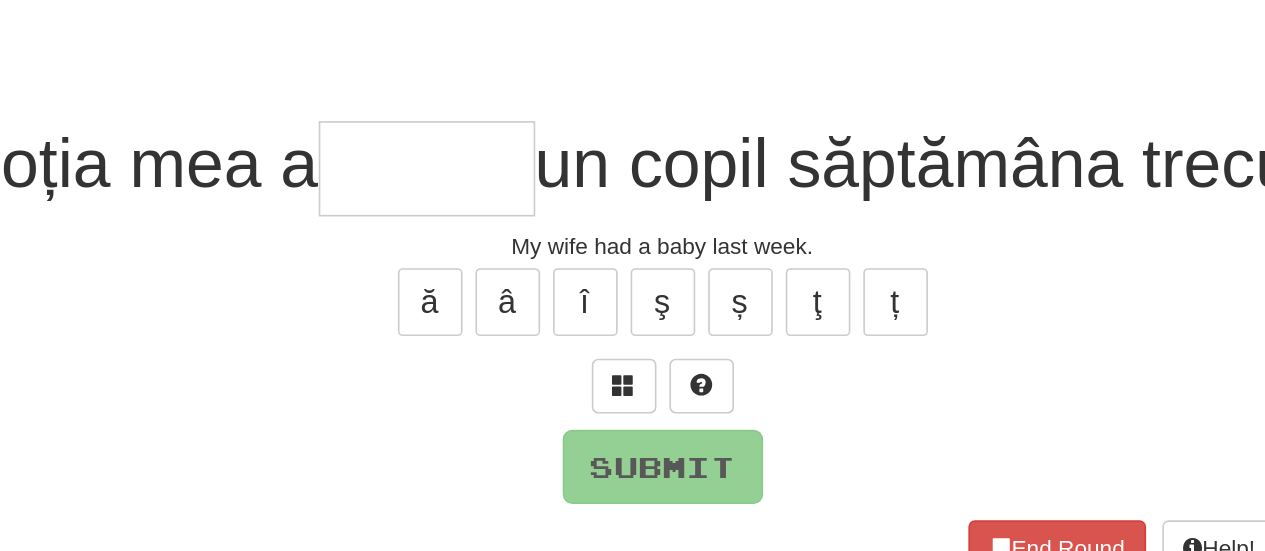 type on "*" 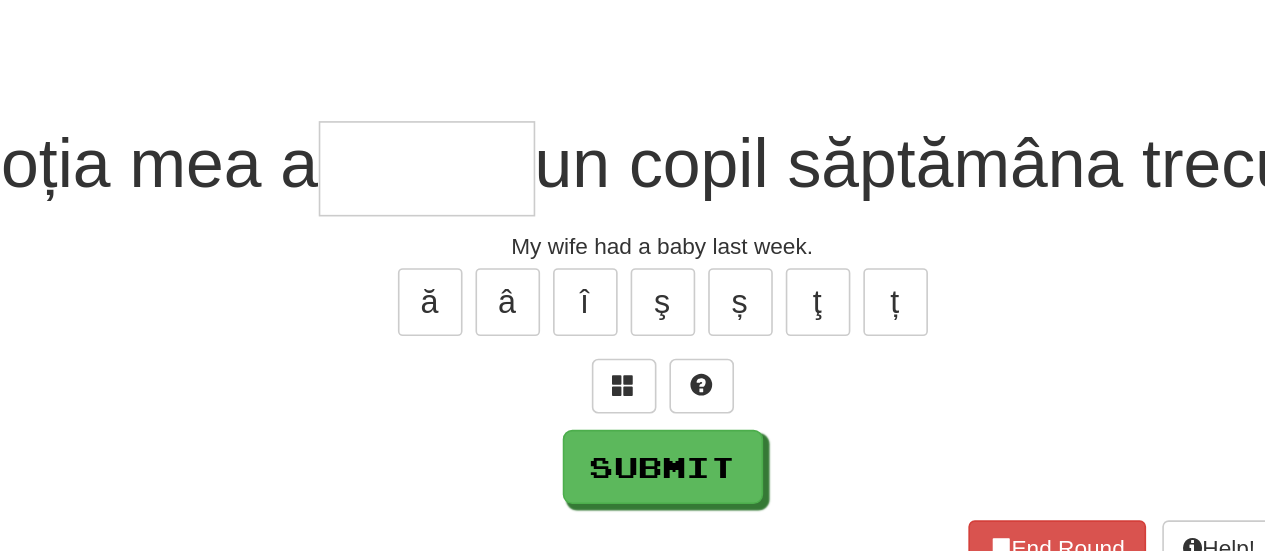 type on "*" 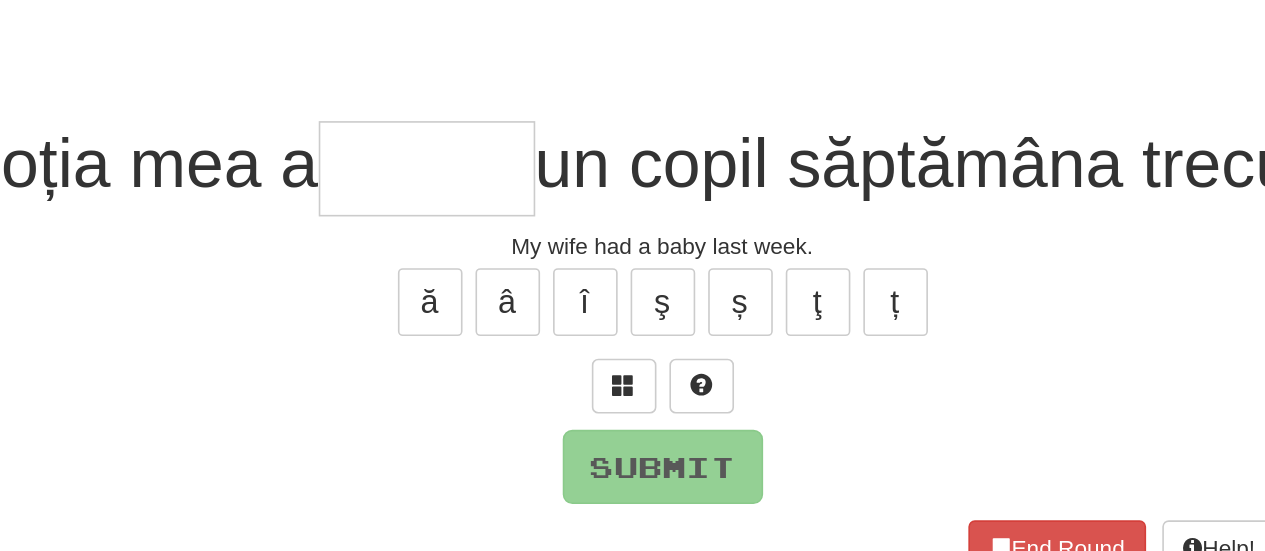 type on "*" 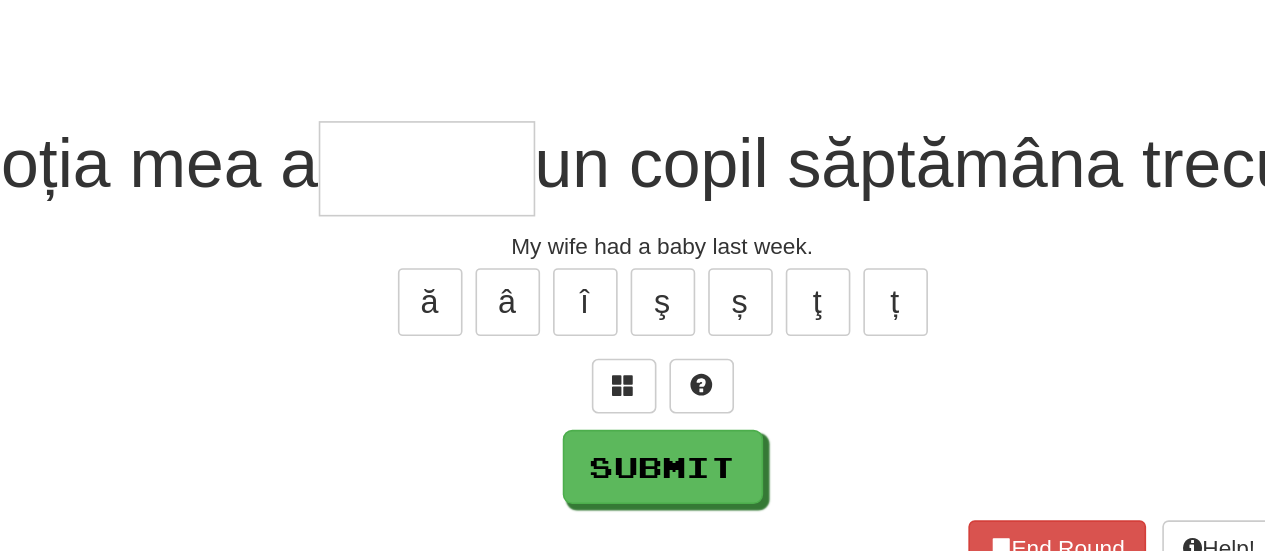 type on "*" 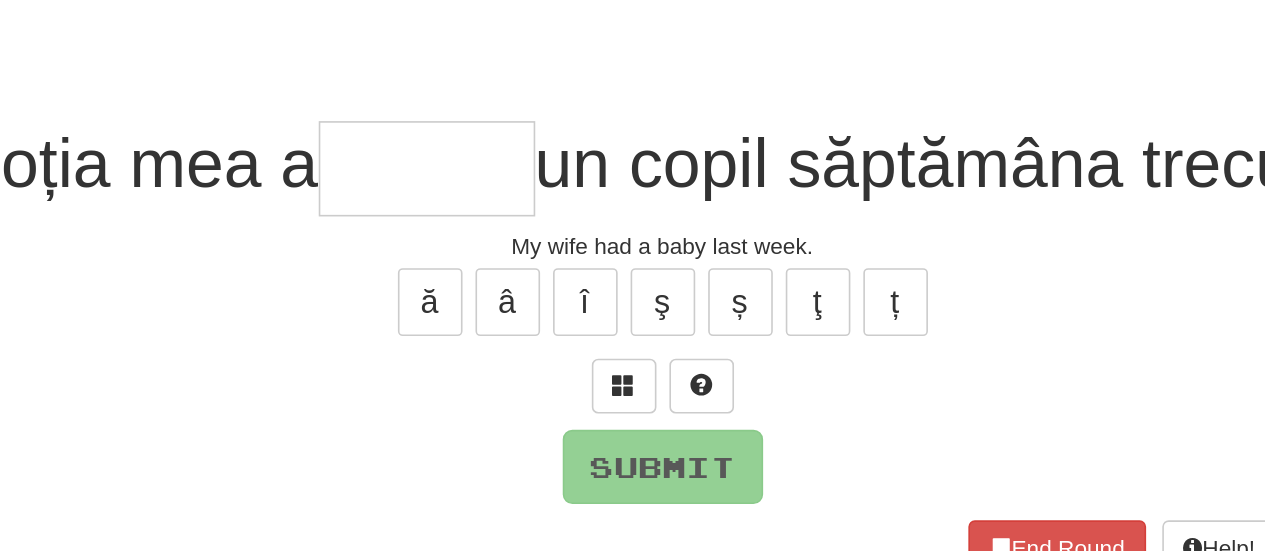 type on "*" 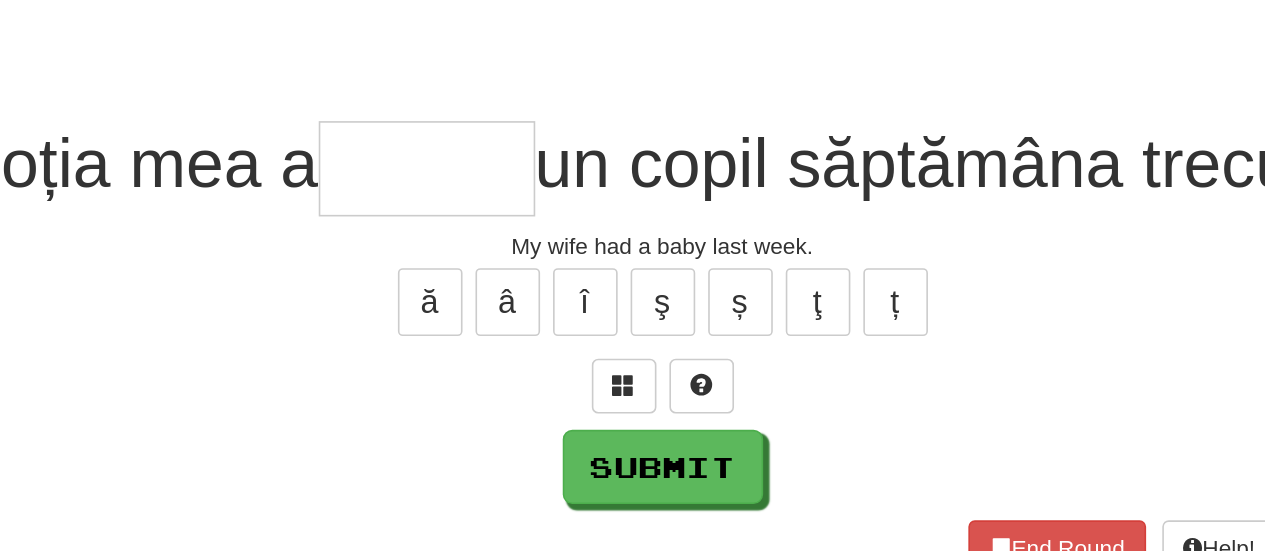 type on "*" 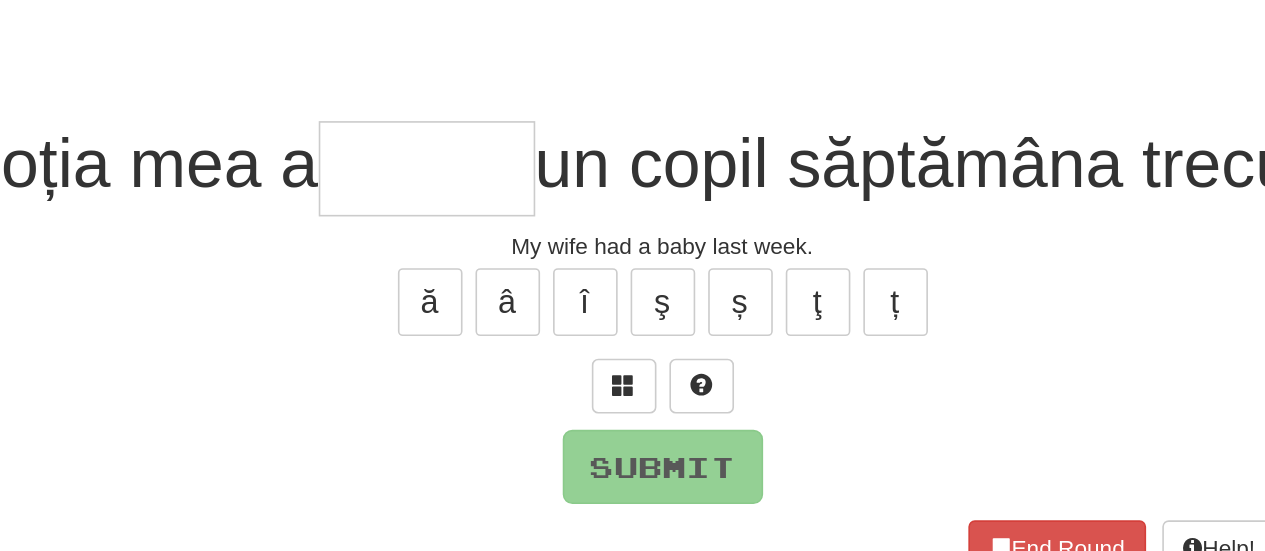 type on "*" 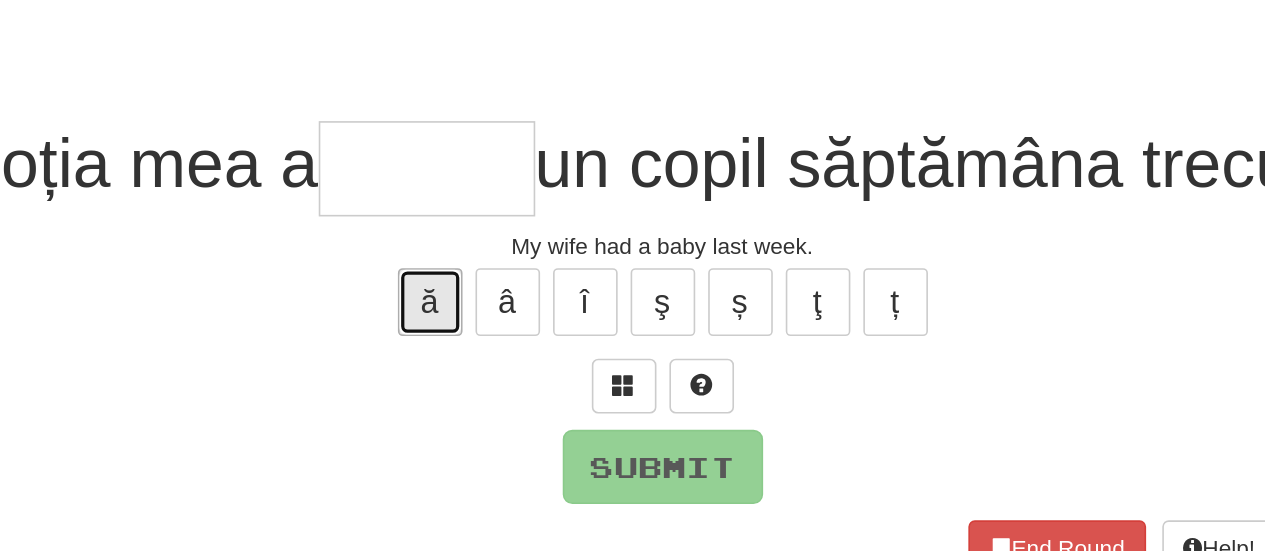 click on "ă" at bounding box center (489, 307) 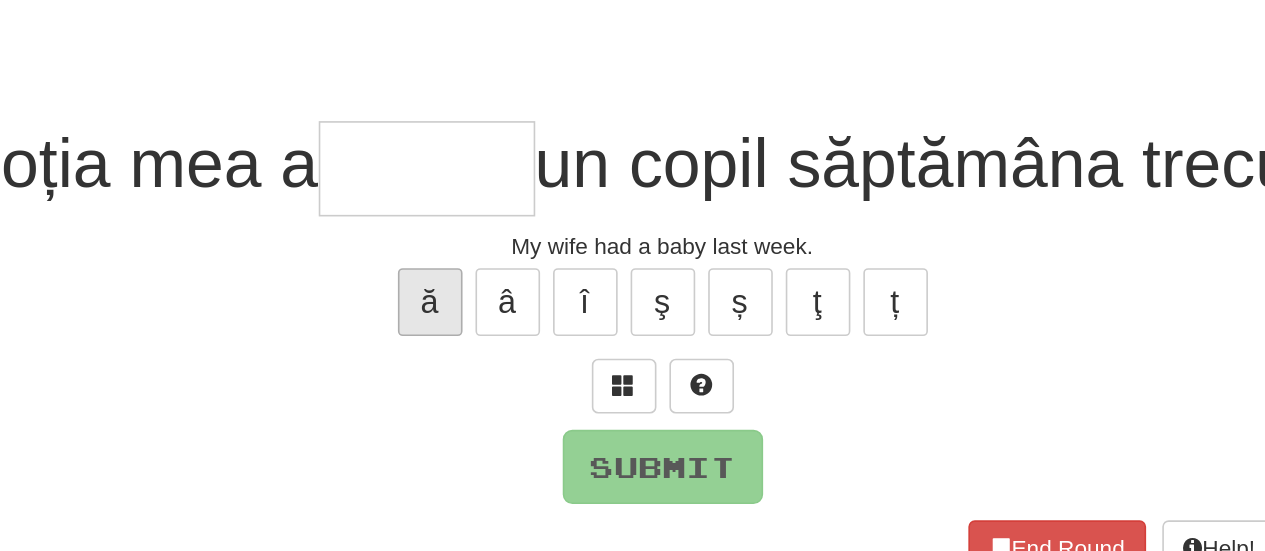 type on "*" 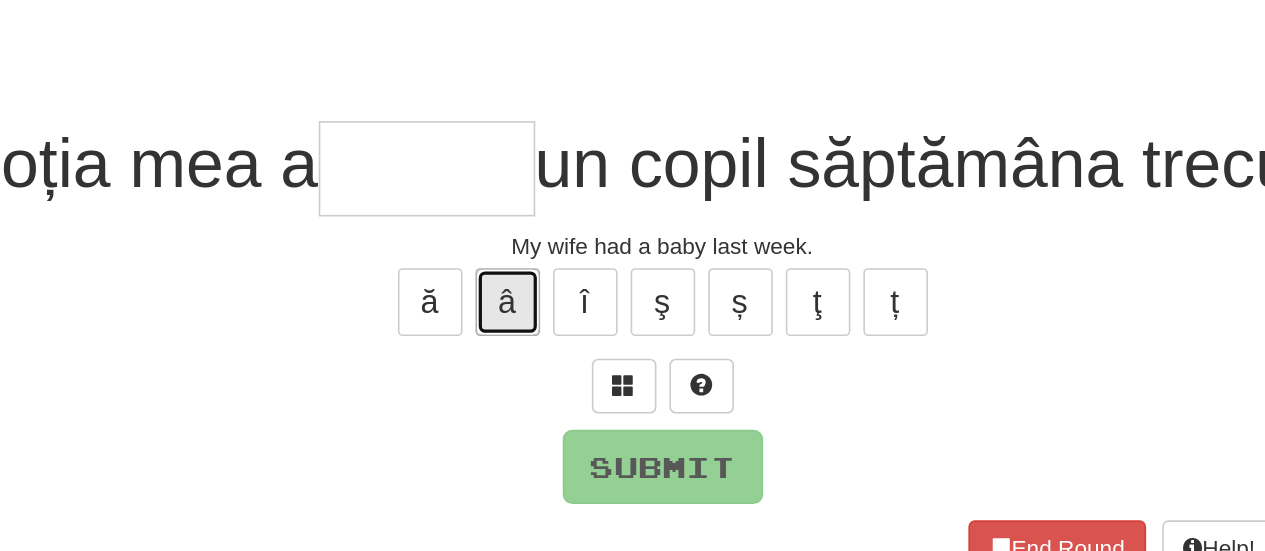 click on "â" at bounding box center (537, 307) 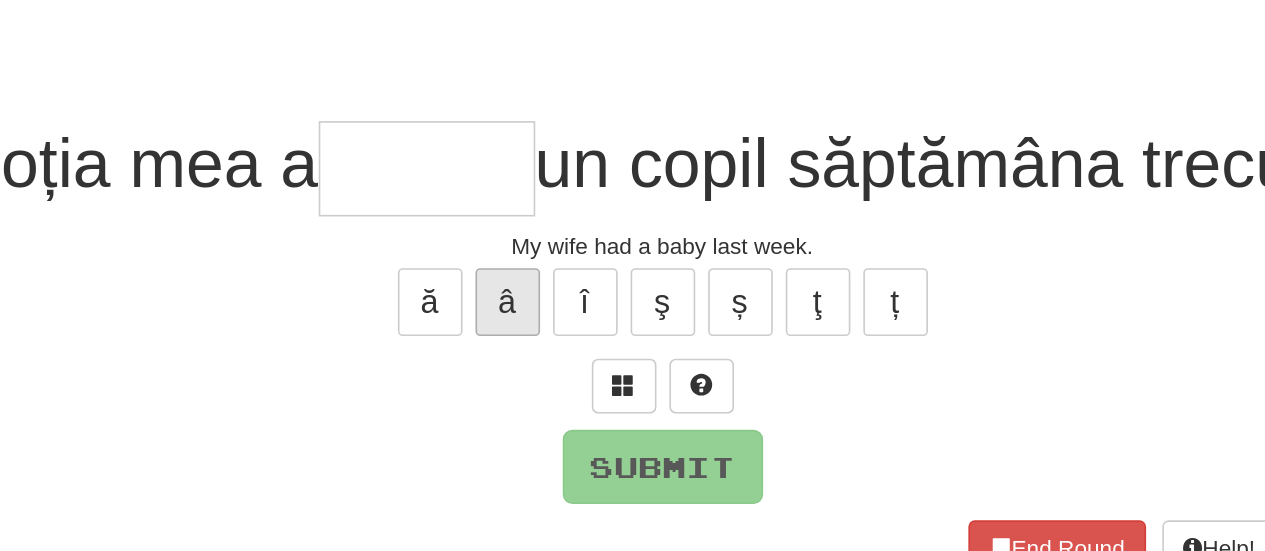 type on "*" 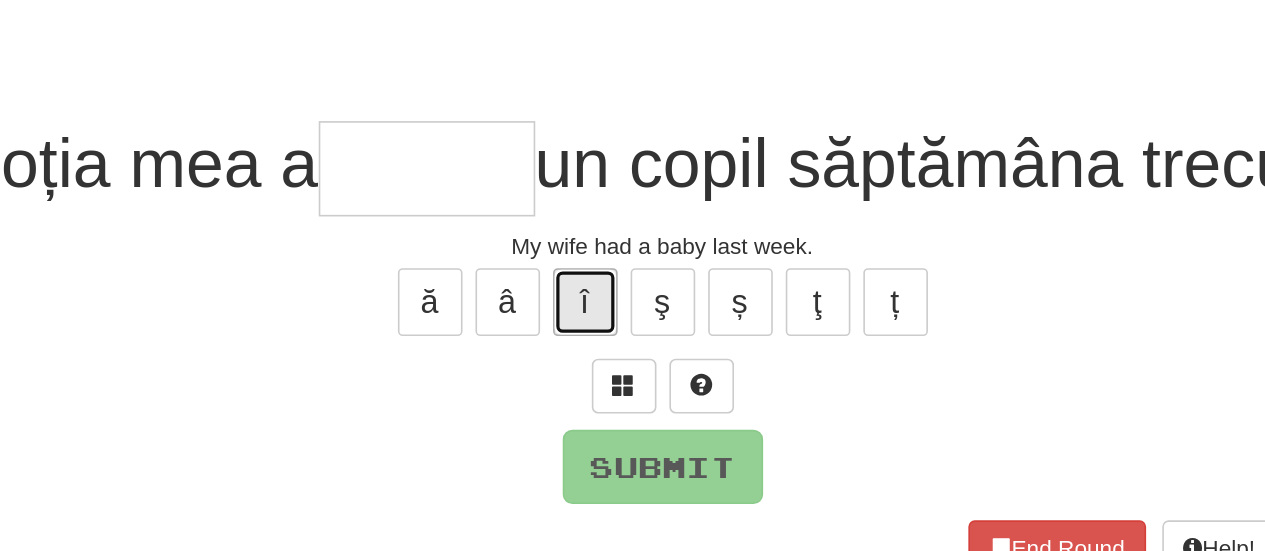 click on "î" at bounding box center (585, 307) 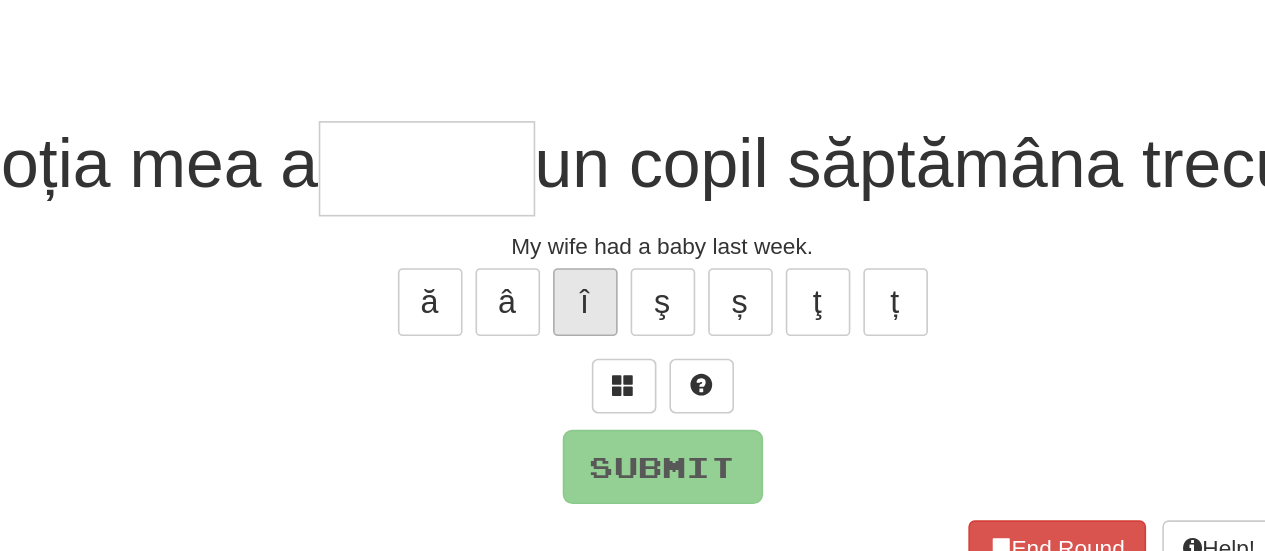 type on "*" 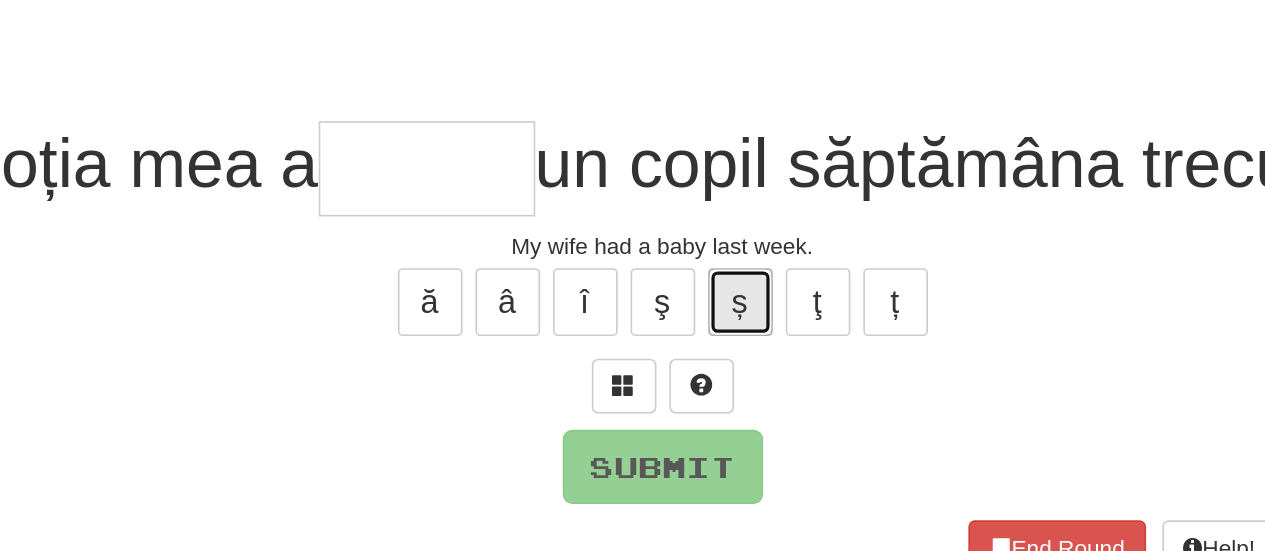 click on "ș" at bounding box center [681, 307] 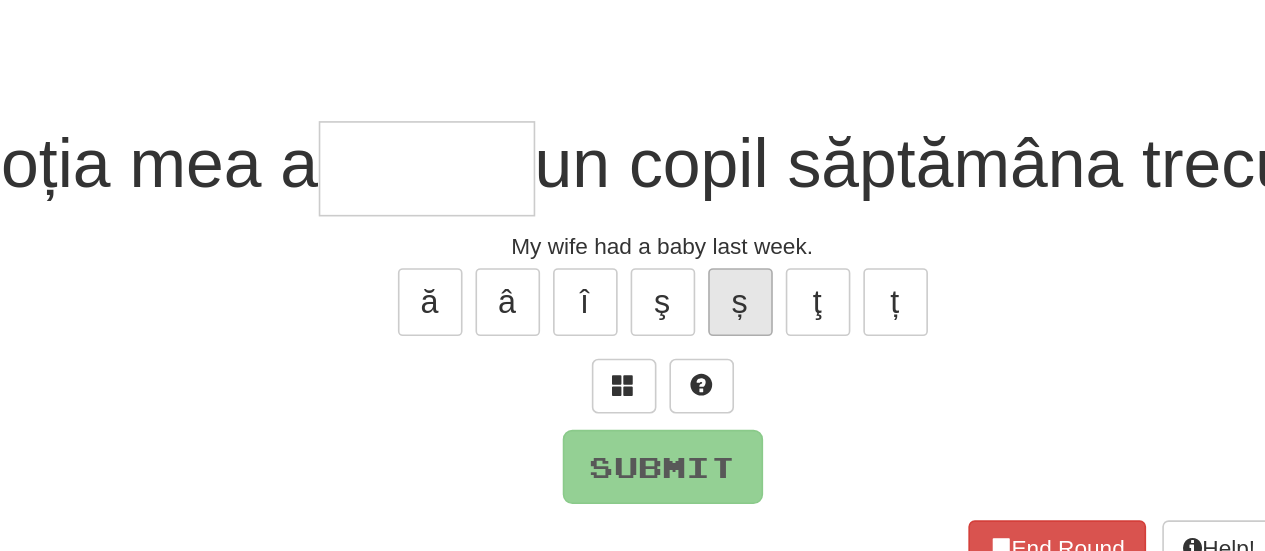 type on "*" 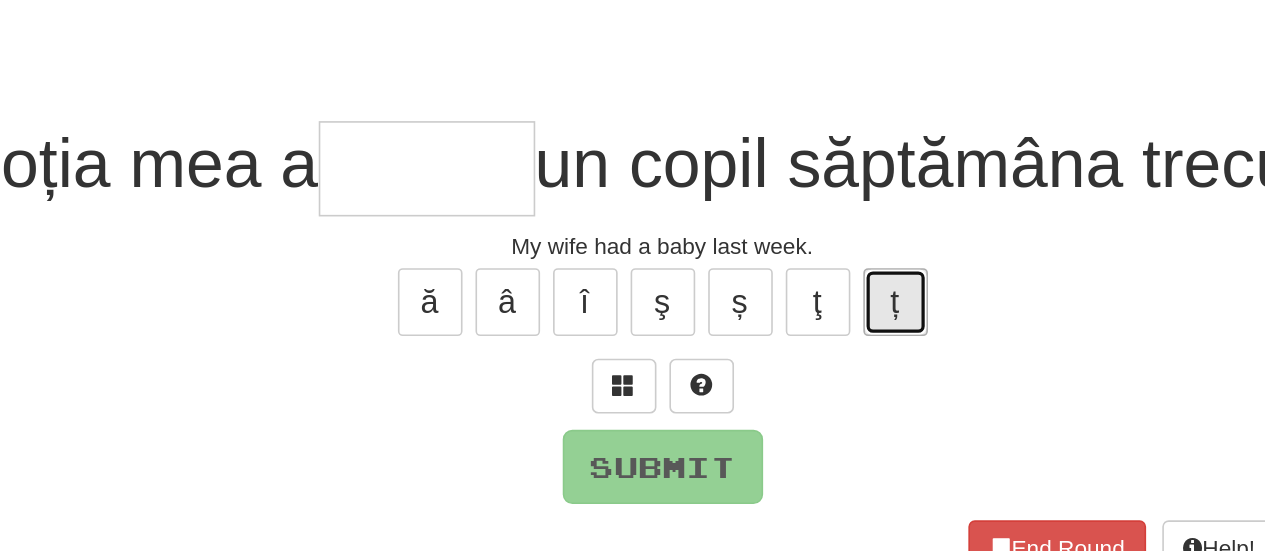 click on "ț" at bounding box center (777, 307) 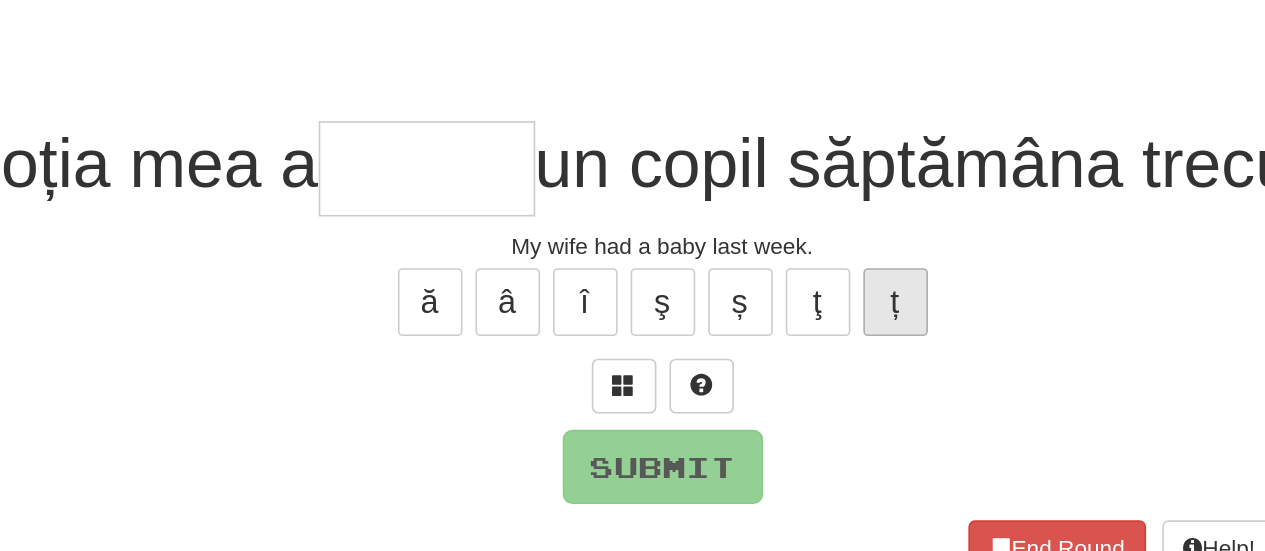 type on "*" 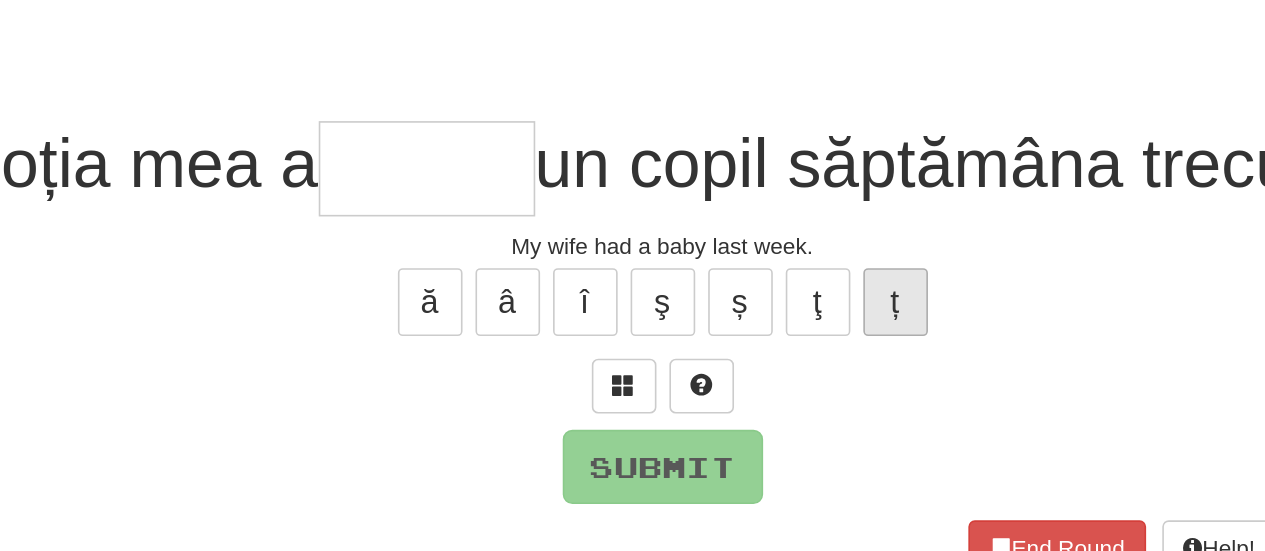type on "*" 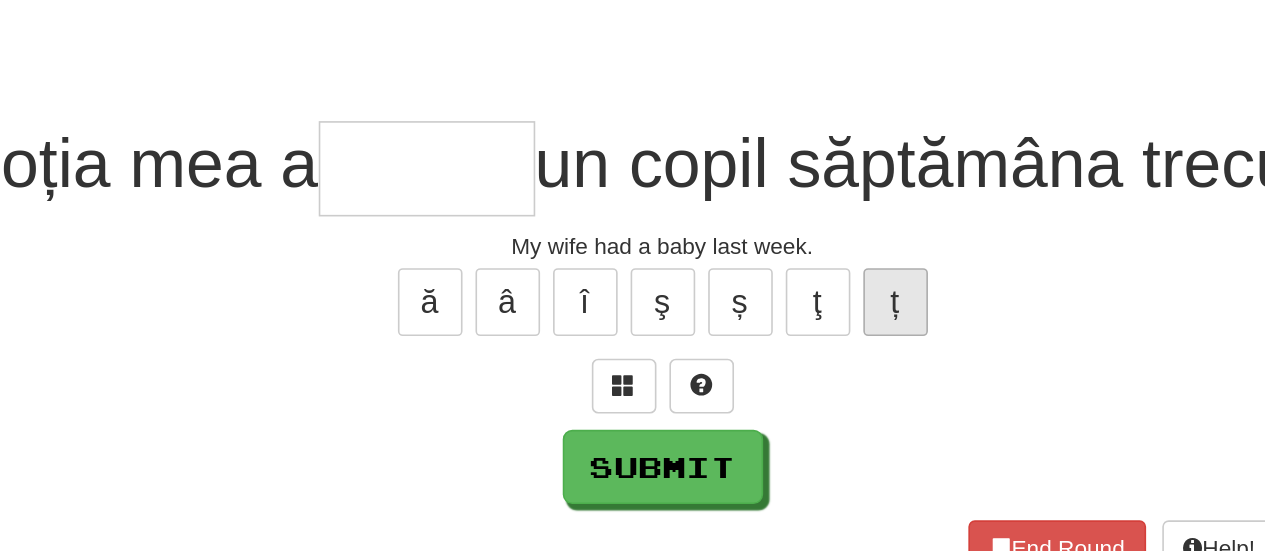 type on "*" 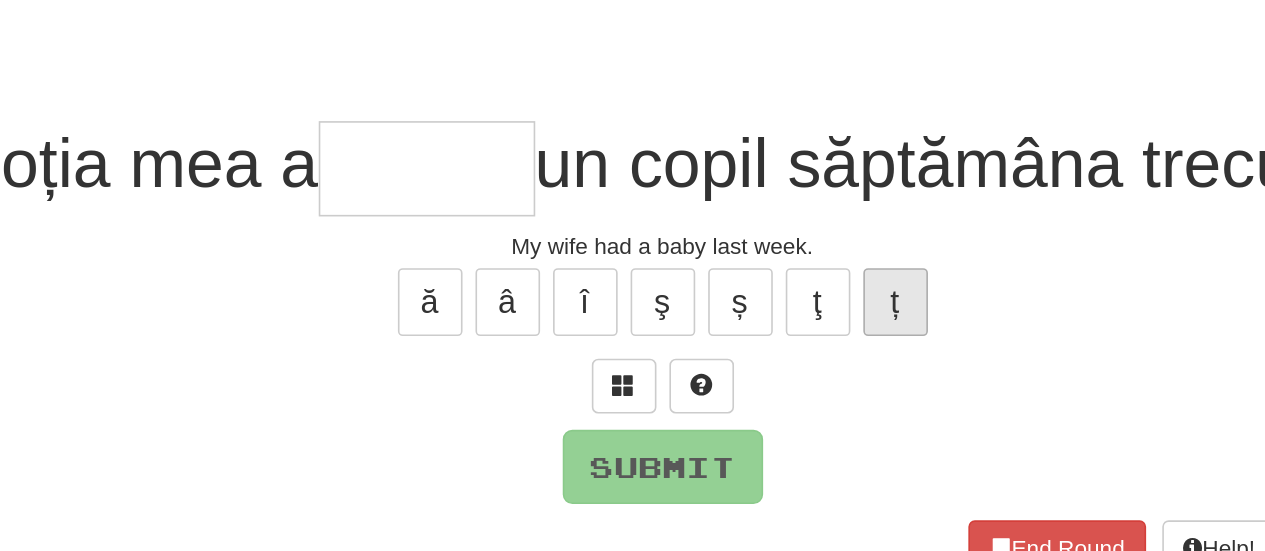 type on "*" 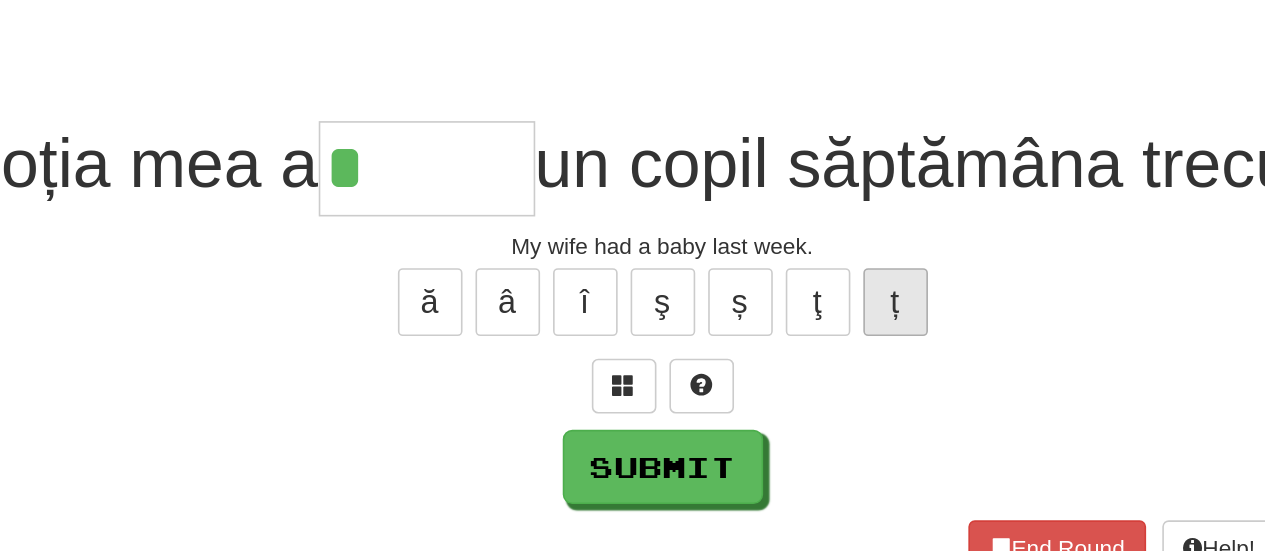 type on "*" 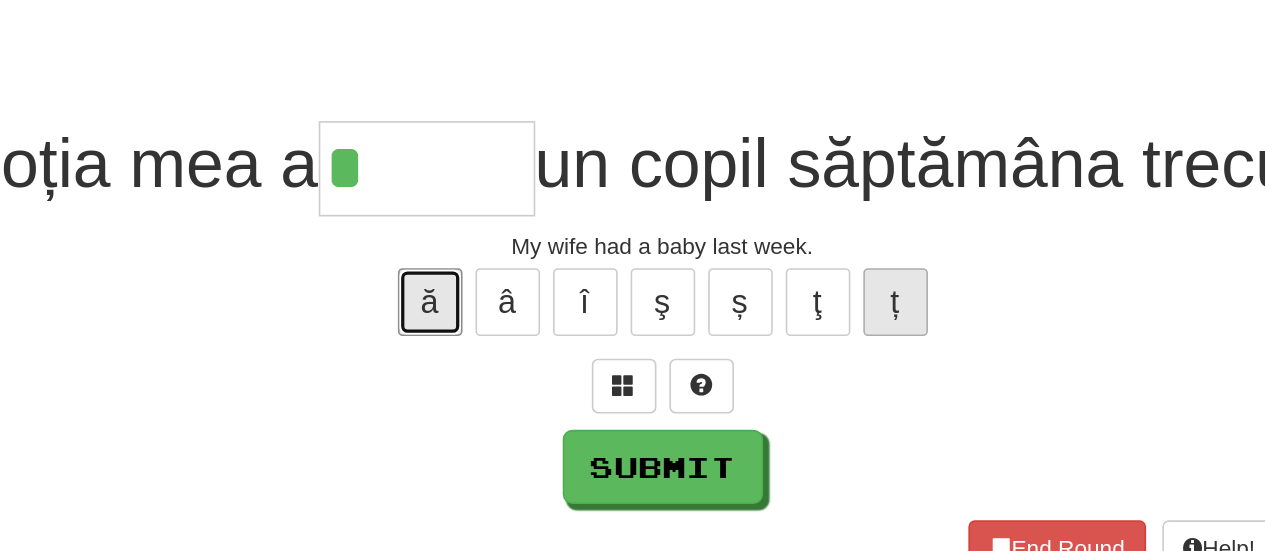 type 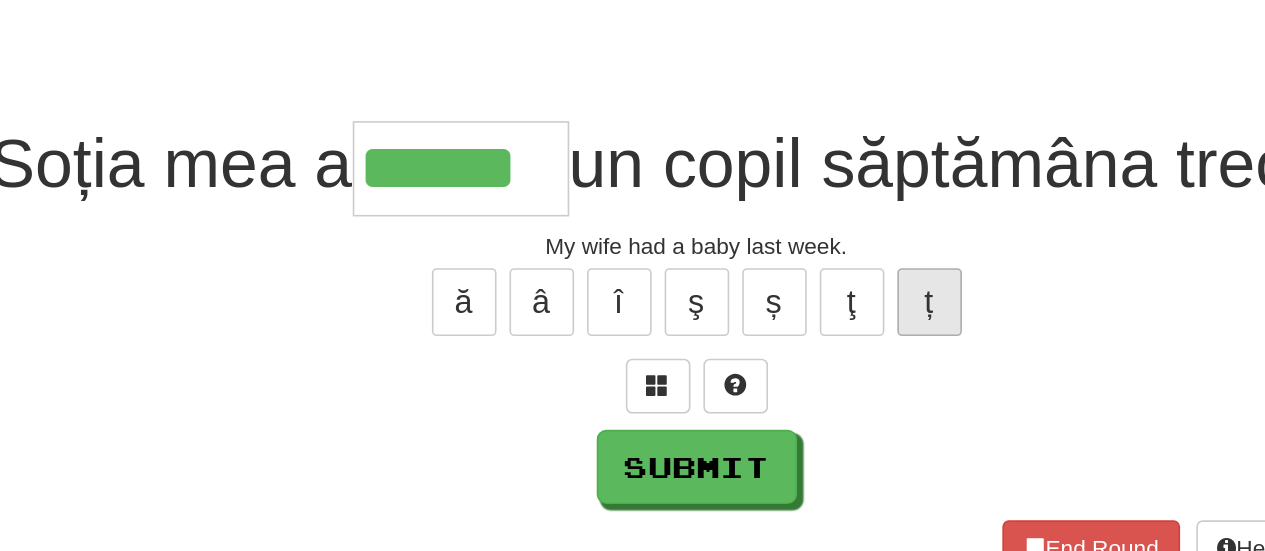 type on "******" 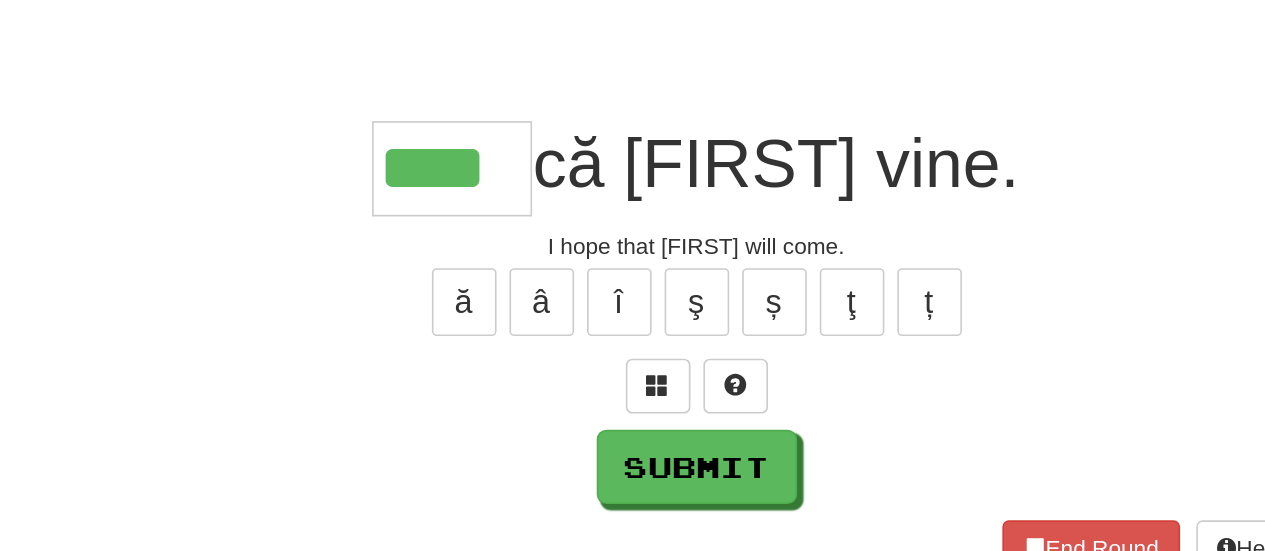 type on "****" 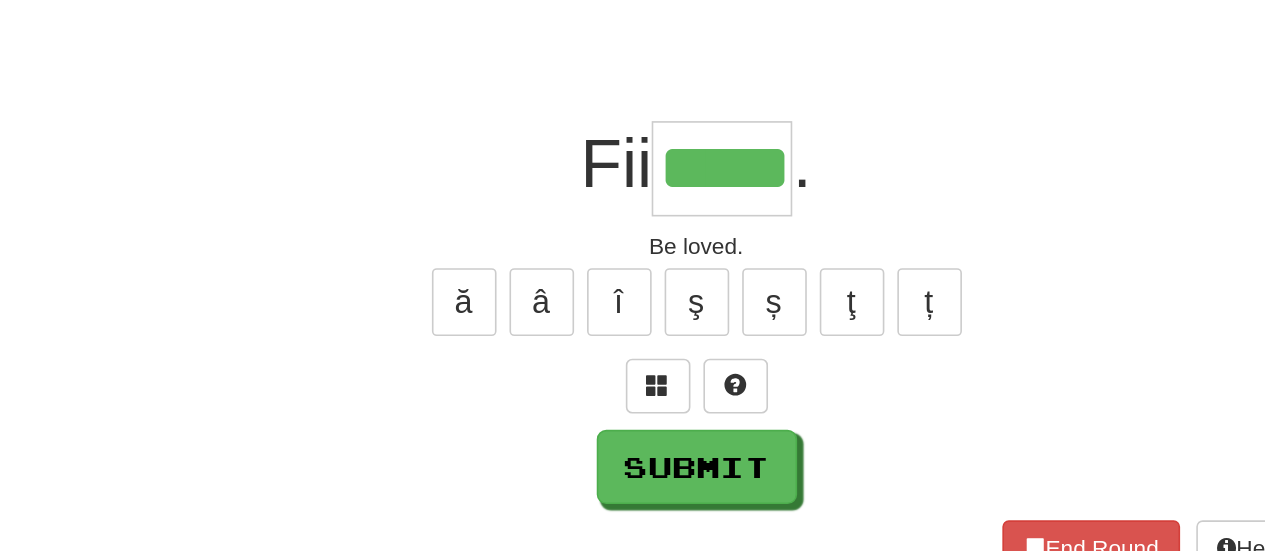 type on "*****" 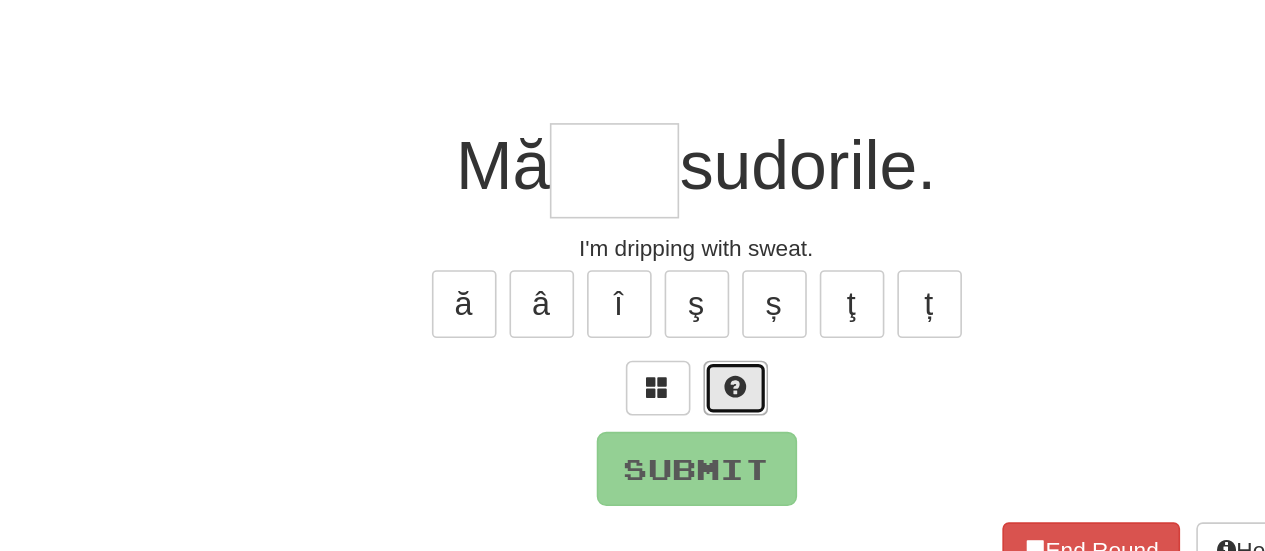 click at bounding box center [657, 359] 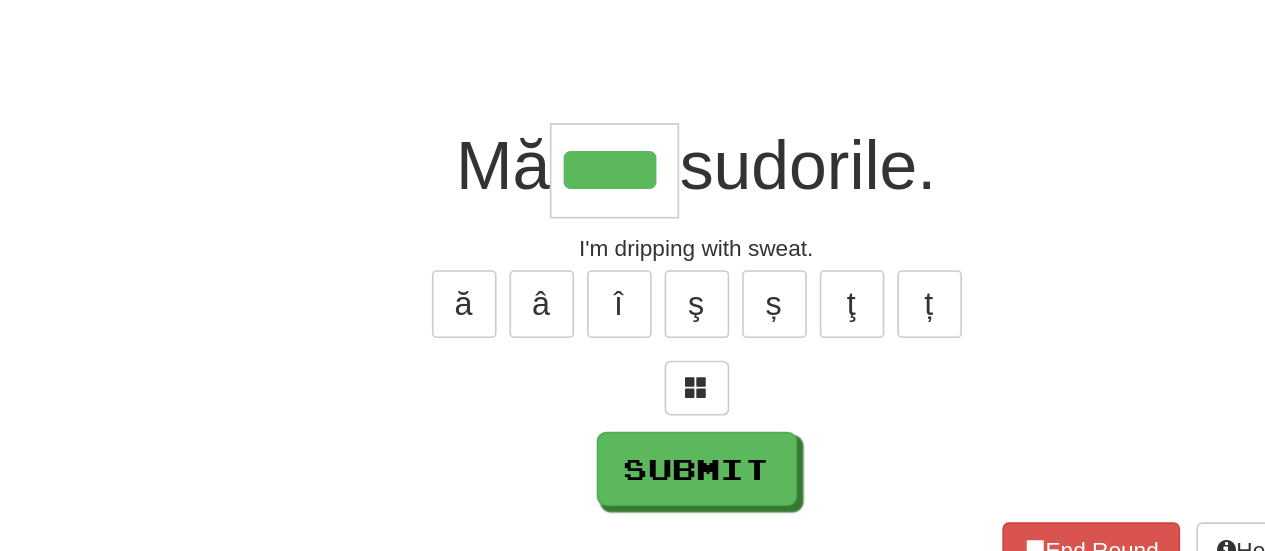type on "****" 